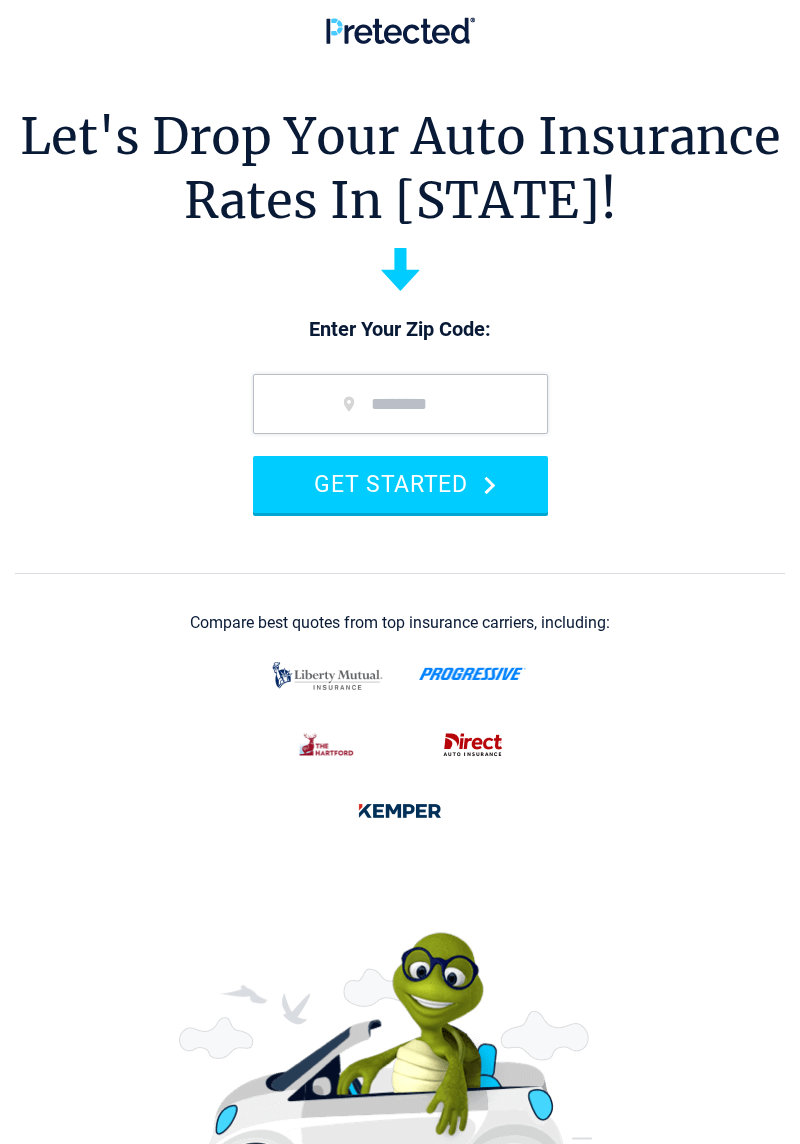 scroll, scrollTop: 0, scrollLeft: 0, axis: both 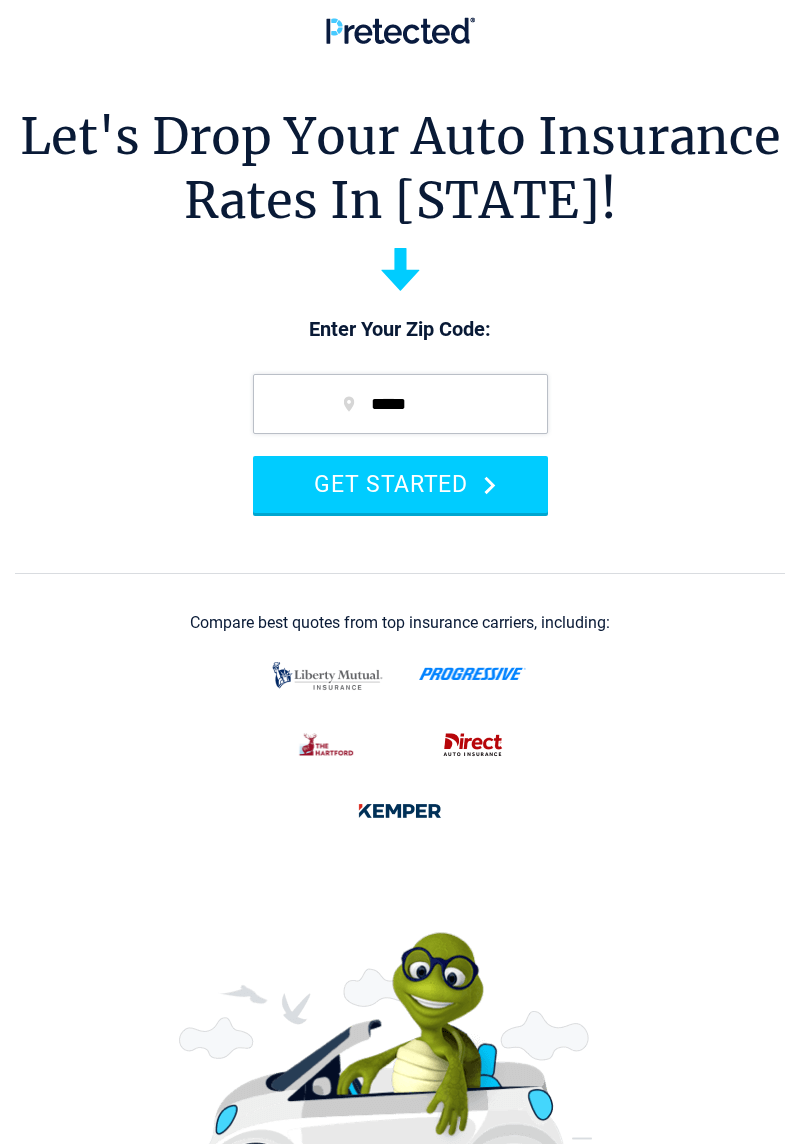 type on "*****" 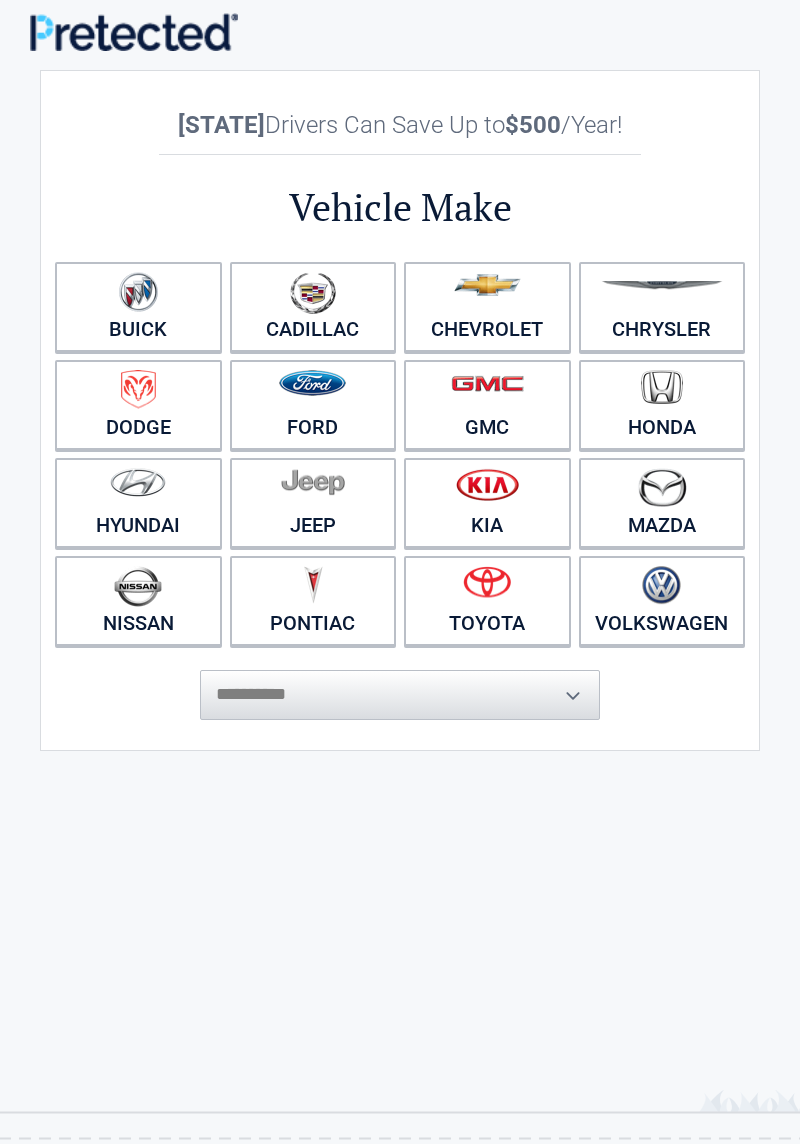 scroll, scrollTop: 0, scrollLeft: 0, axis: both 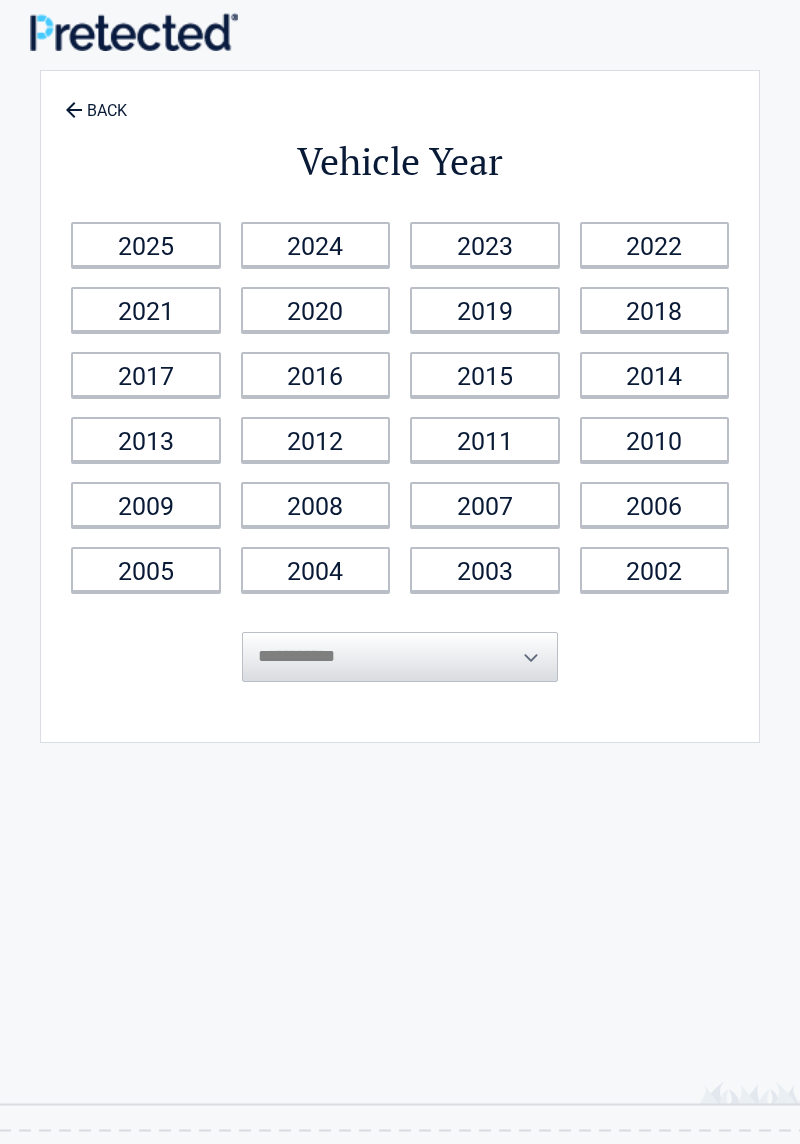 click on "2015" at bounding box center [485, 374] 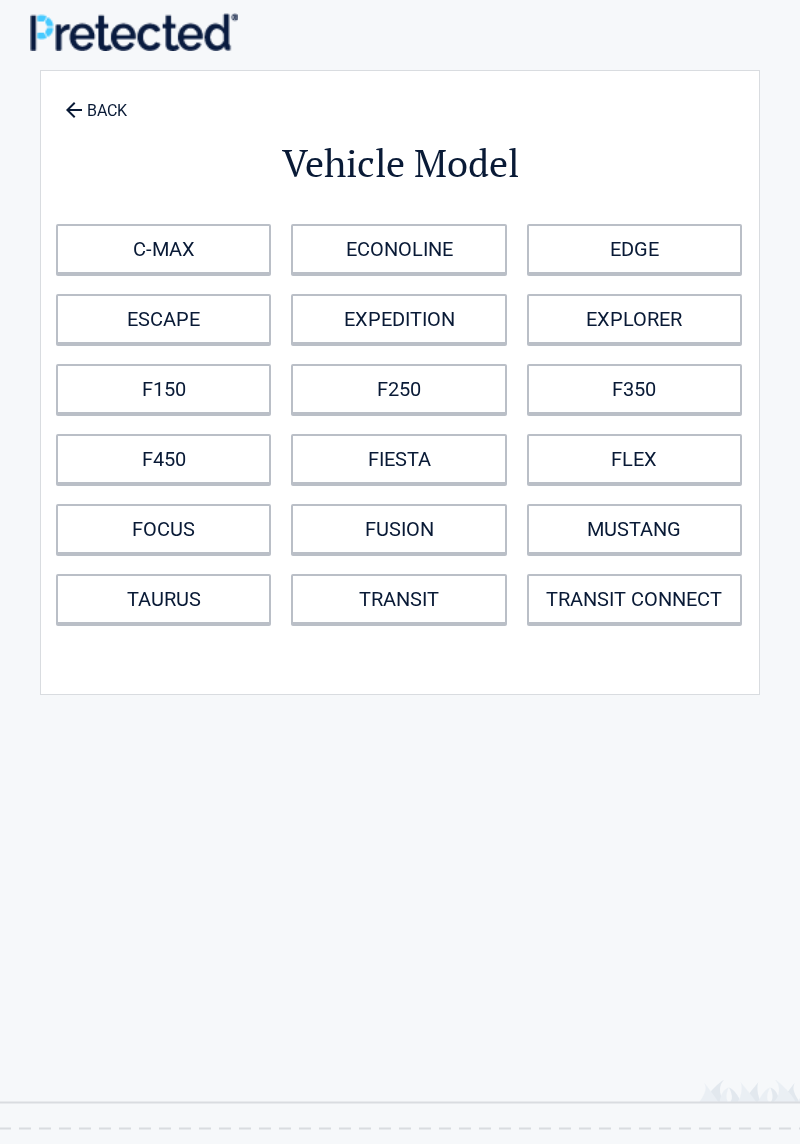 click on "ESCAPE" at bounding box center (163, 319) 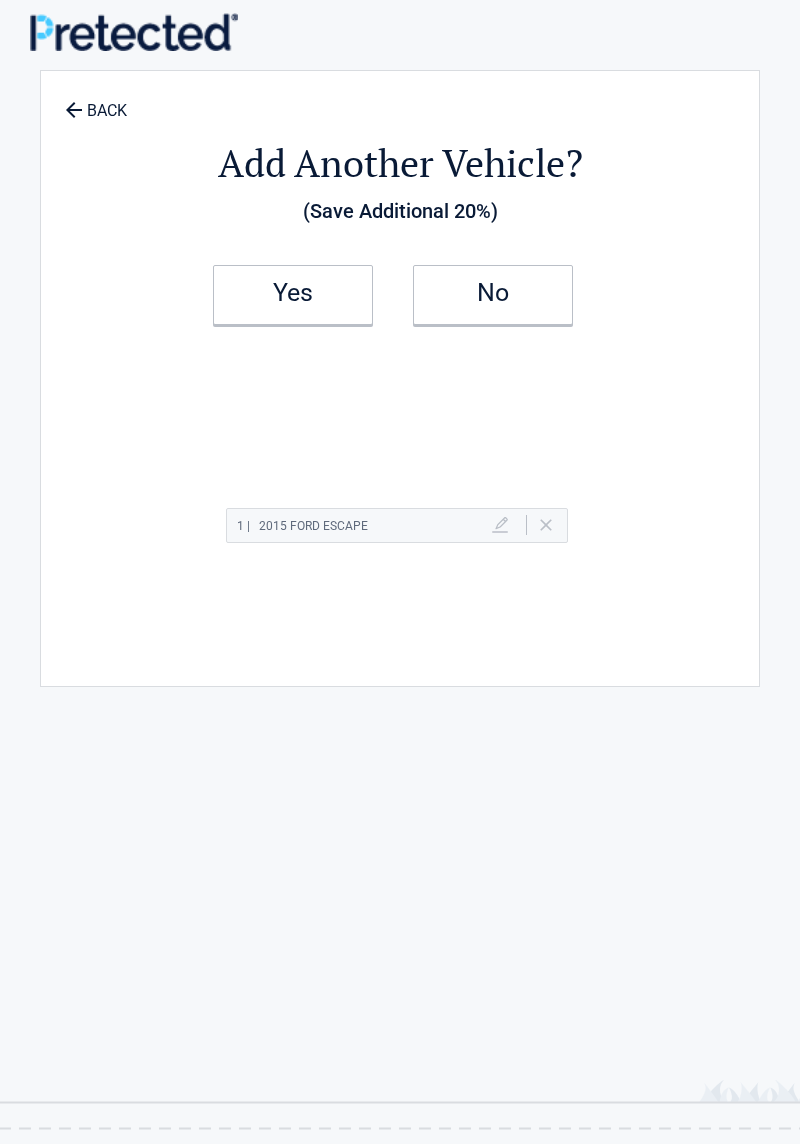 click on "No" at bounding box center [493, 293] 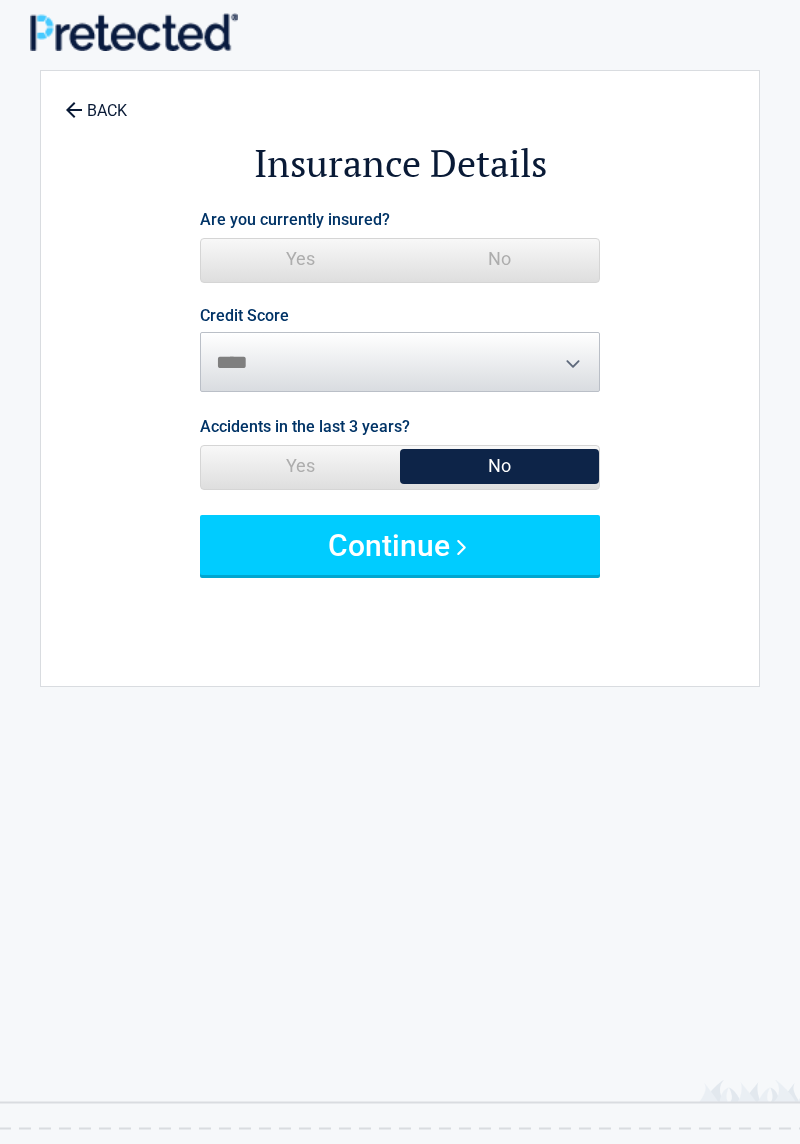 click on "Yes" at bounding box center (300, 259) 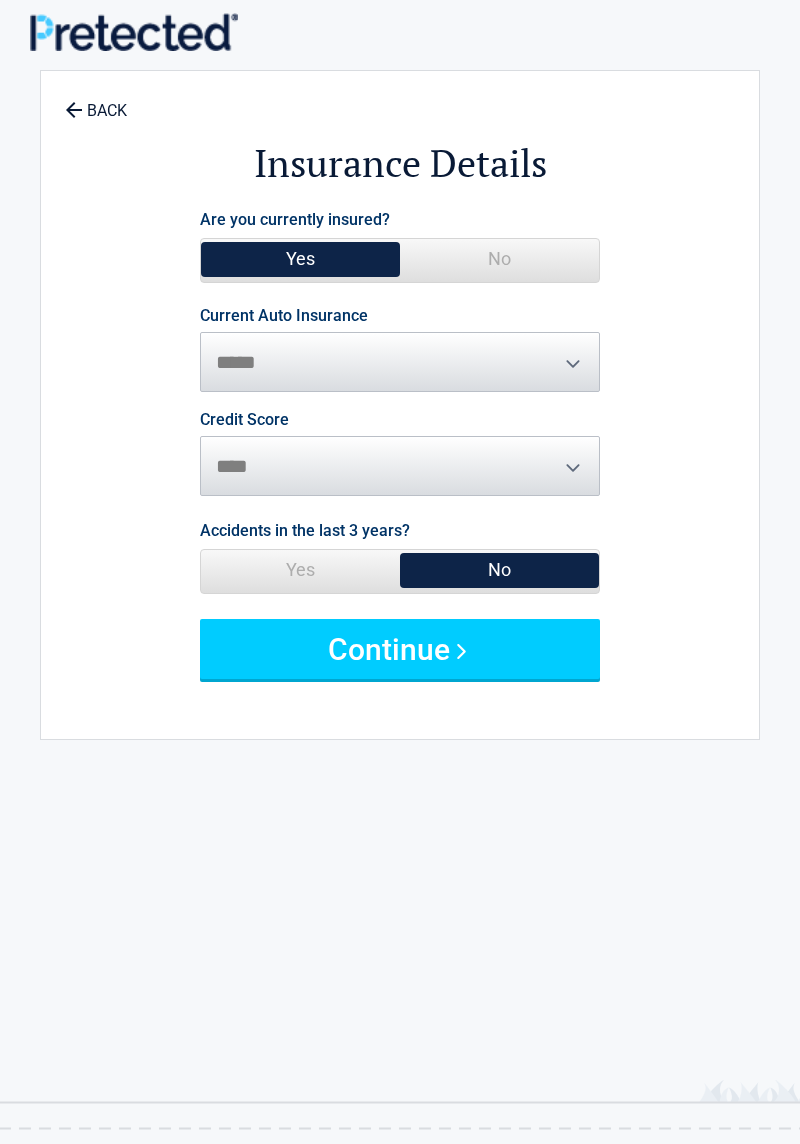 click on "**********" at bounding box center [400, 350] 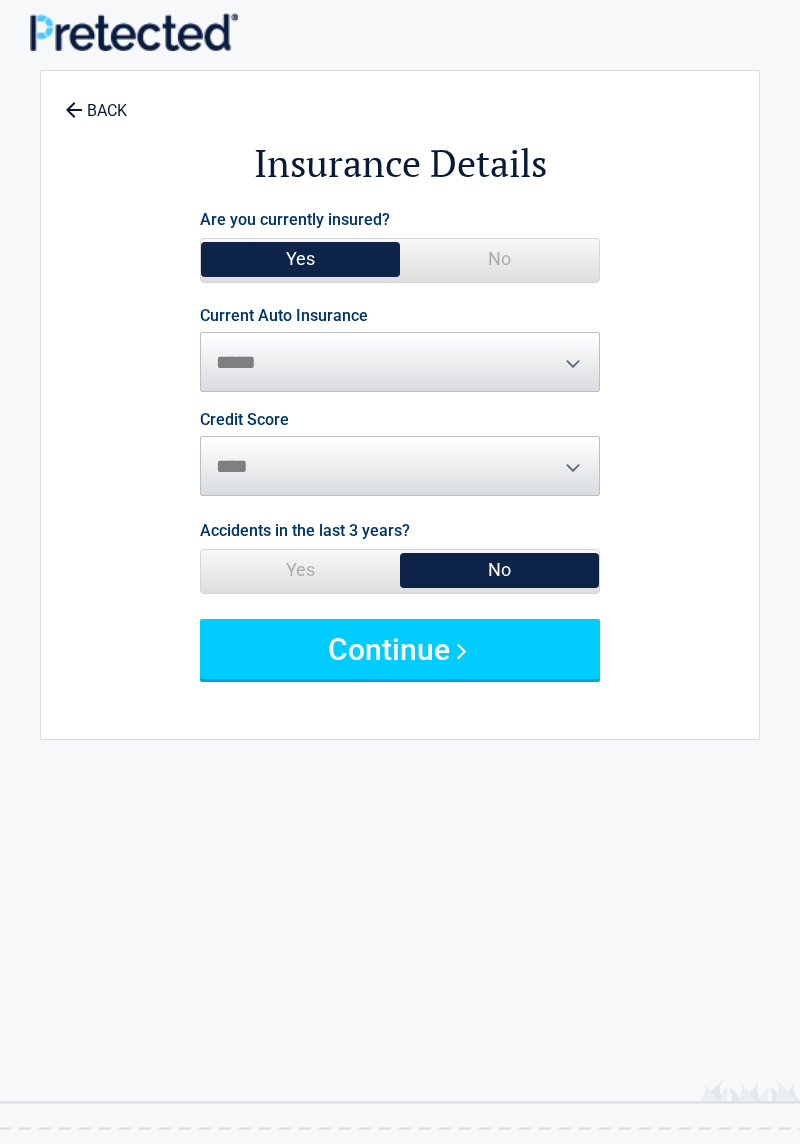 click on "**********" at bounding box center [400, 350] 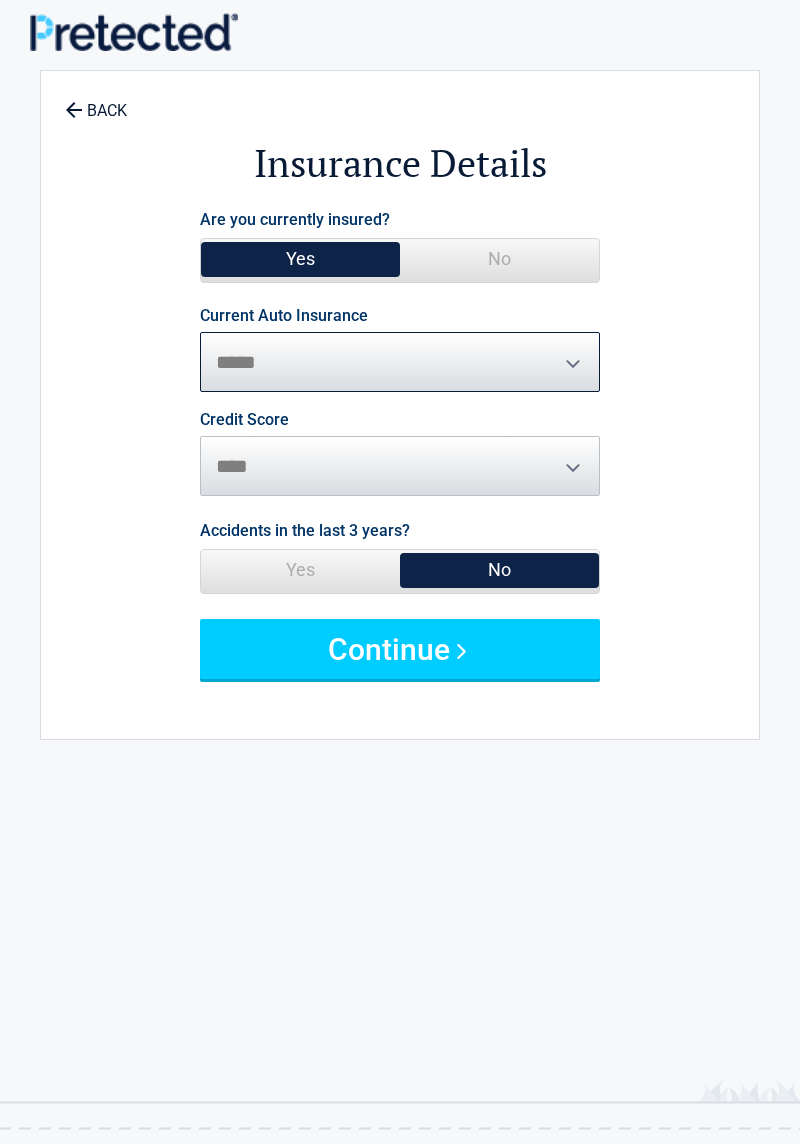 click on "**********" at bounding box center [400, 362] 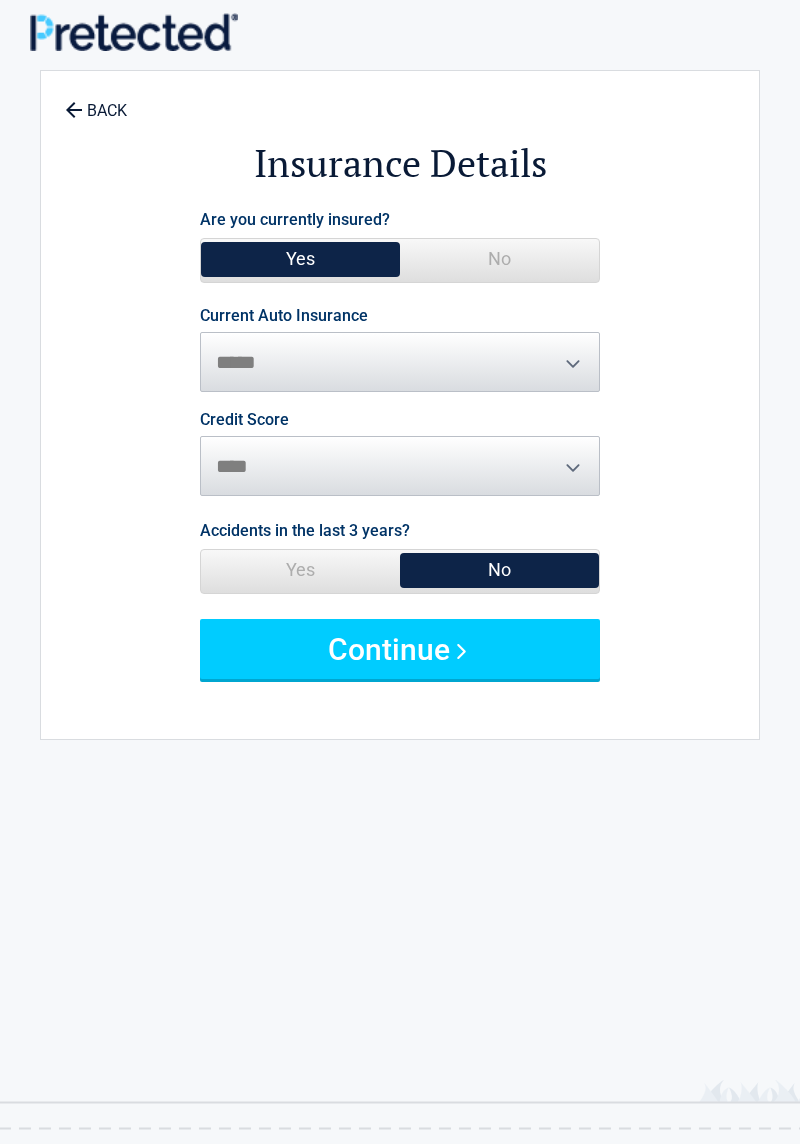 click on "**********" at bounding box center [400, 350] 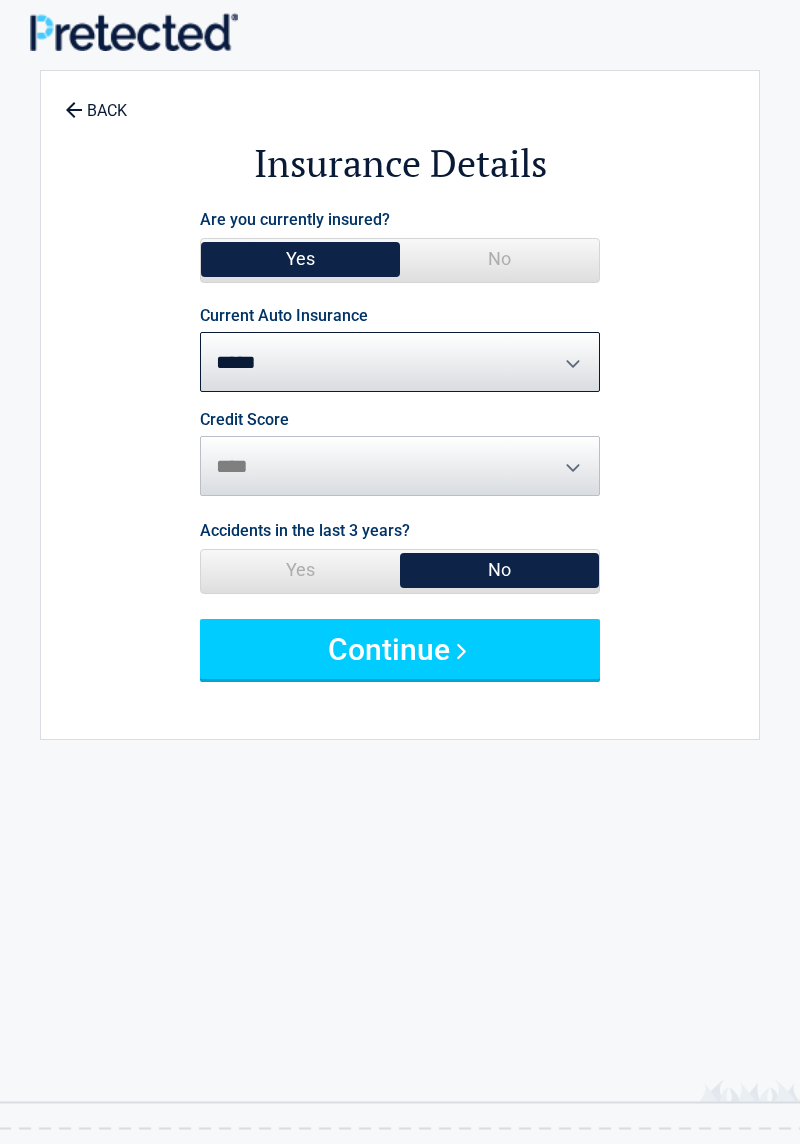 click on "**********" at bounding box center [400, 362] 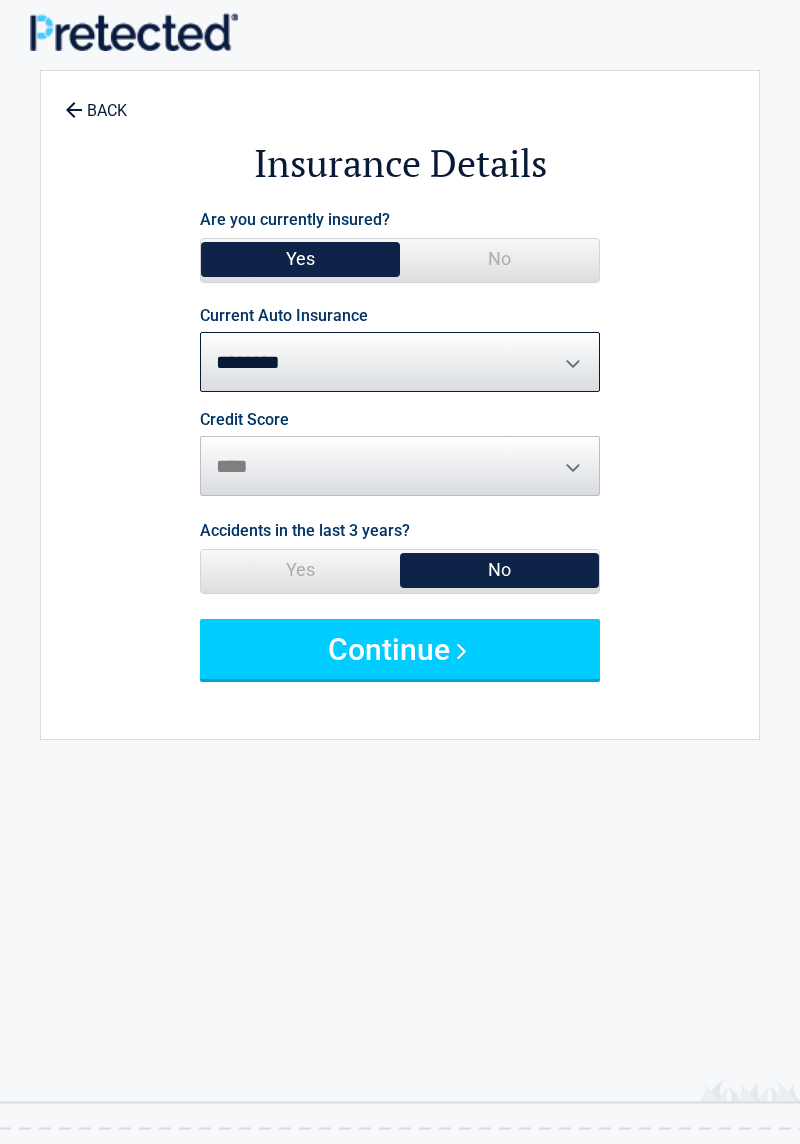 click on "Credit Score
*********
****
*******
****" at bounding box center (400, 454) 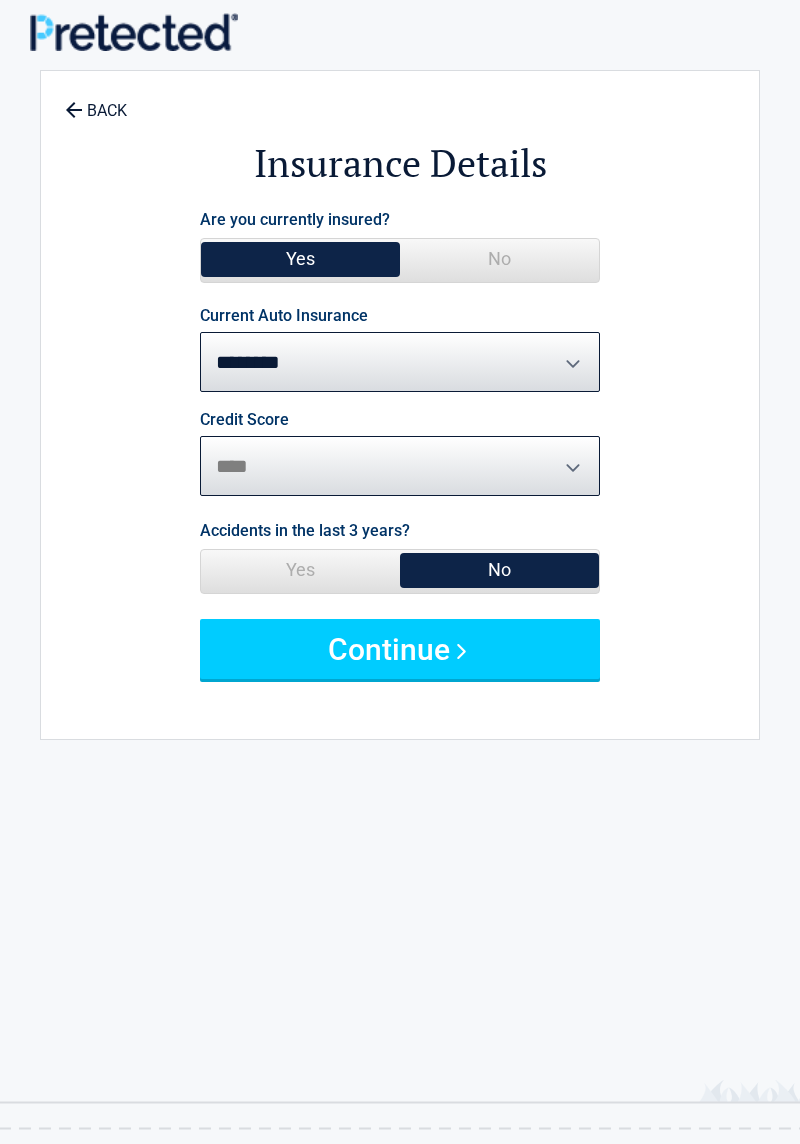click on "*********
****
*******
****" at bounding box center [400, 466] 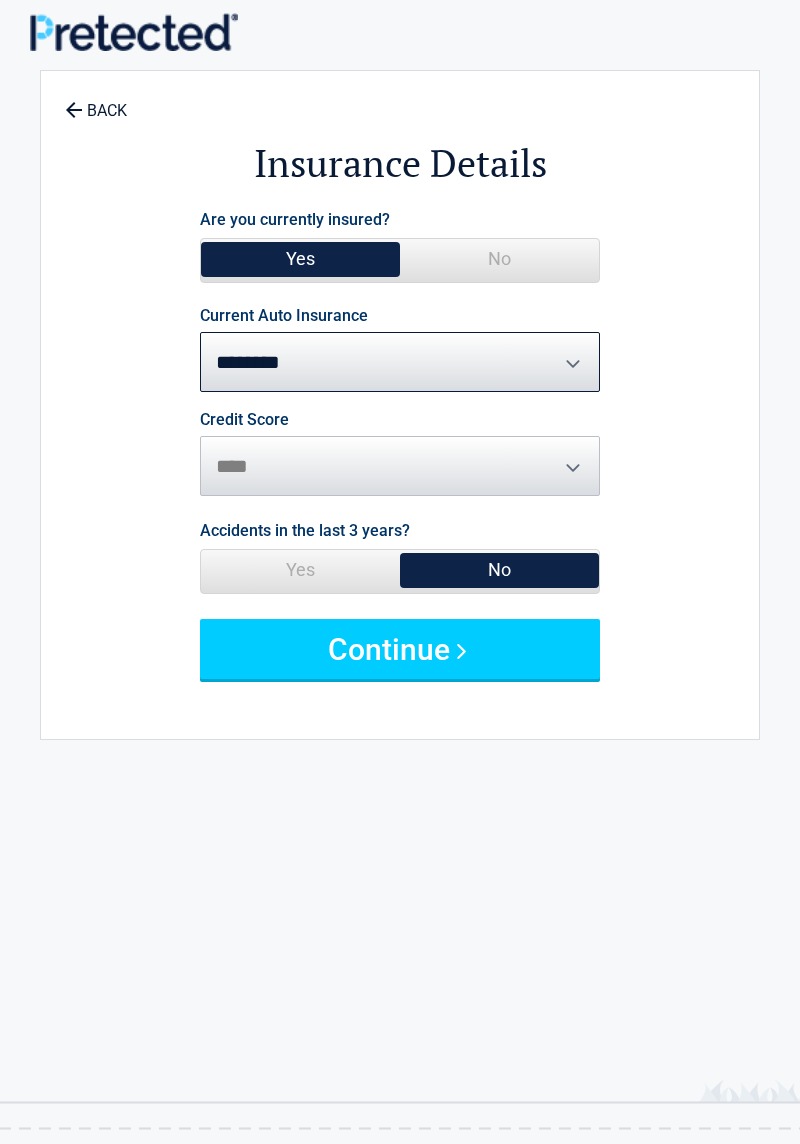 click on "Continue" at bounding box center (400, 649) 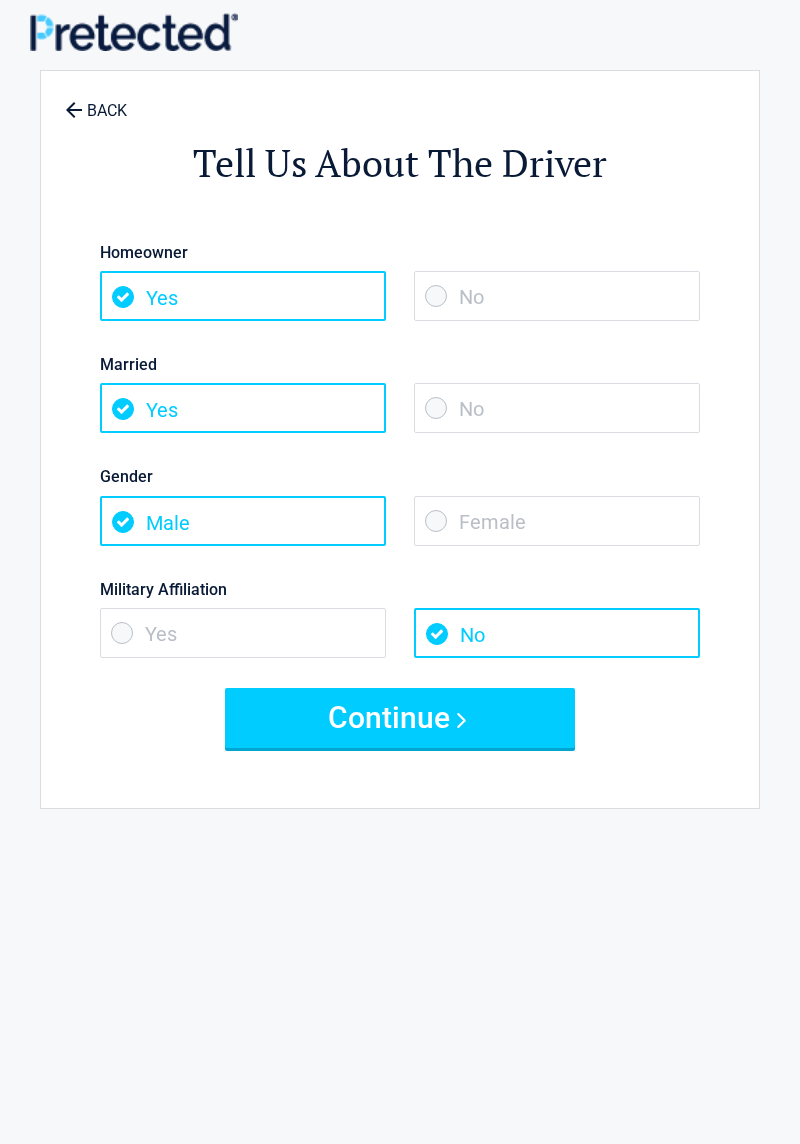 click on "No" at bounding box center [557, 296] 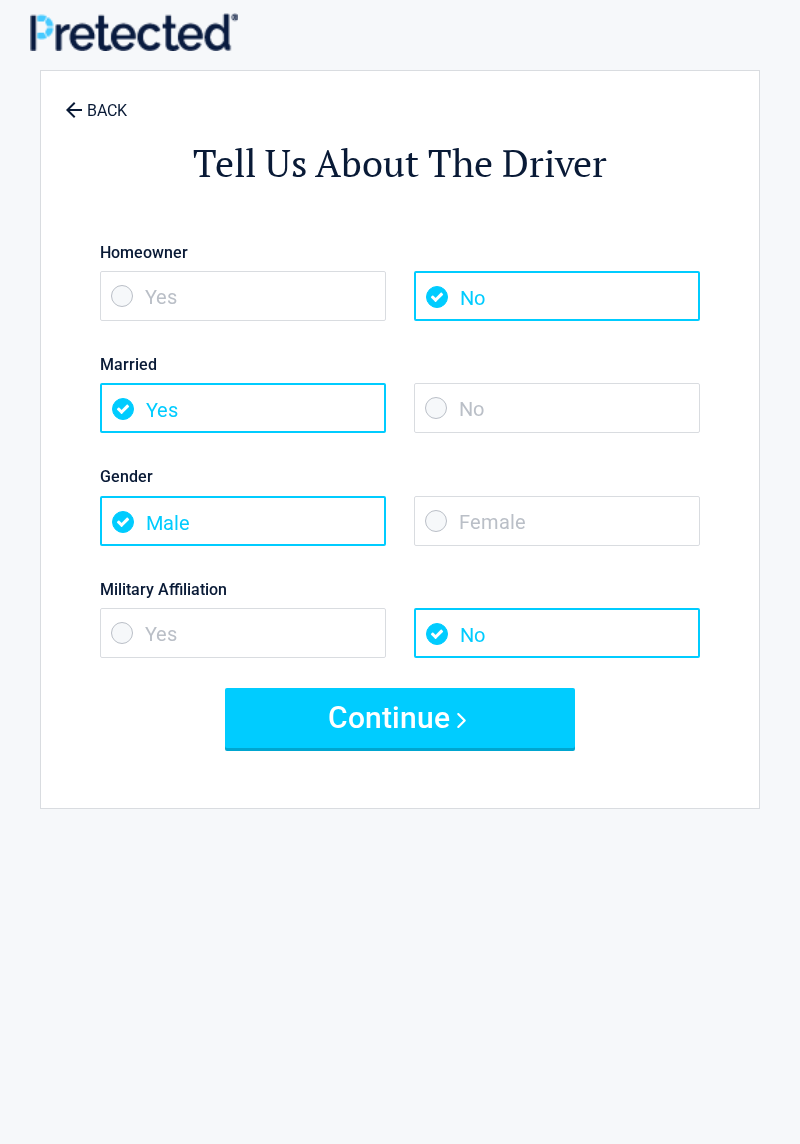 click on "Female" at bounding box center [557, 521] 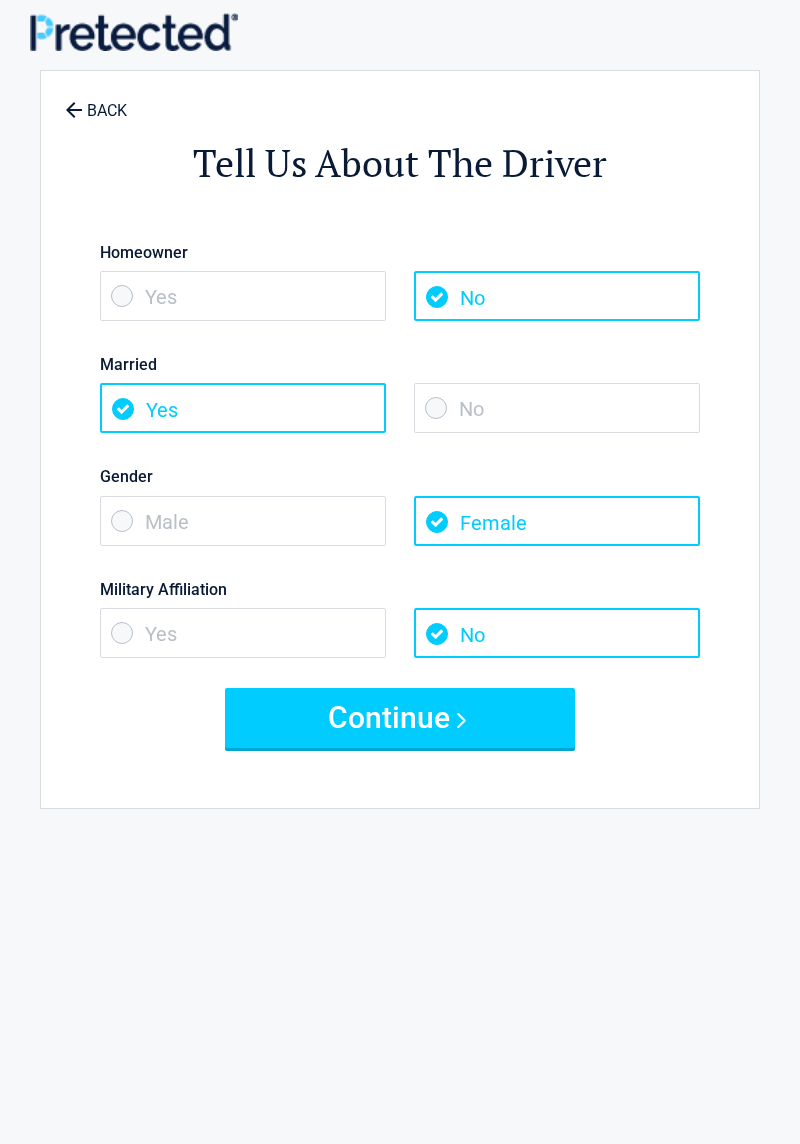 click on "Continue" at bounding box center (400, 718) 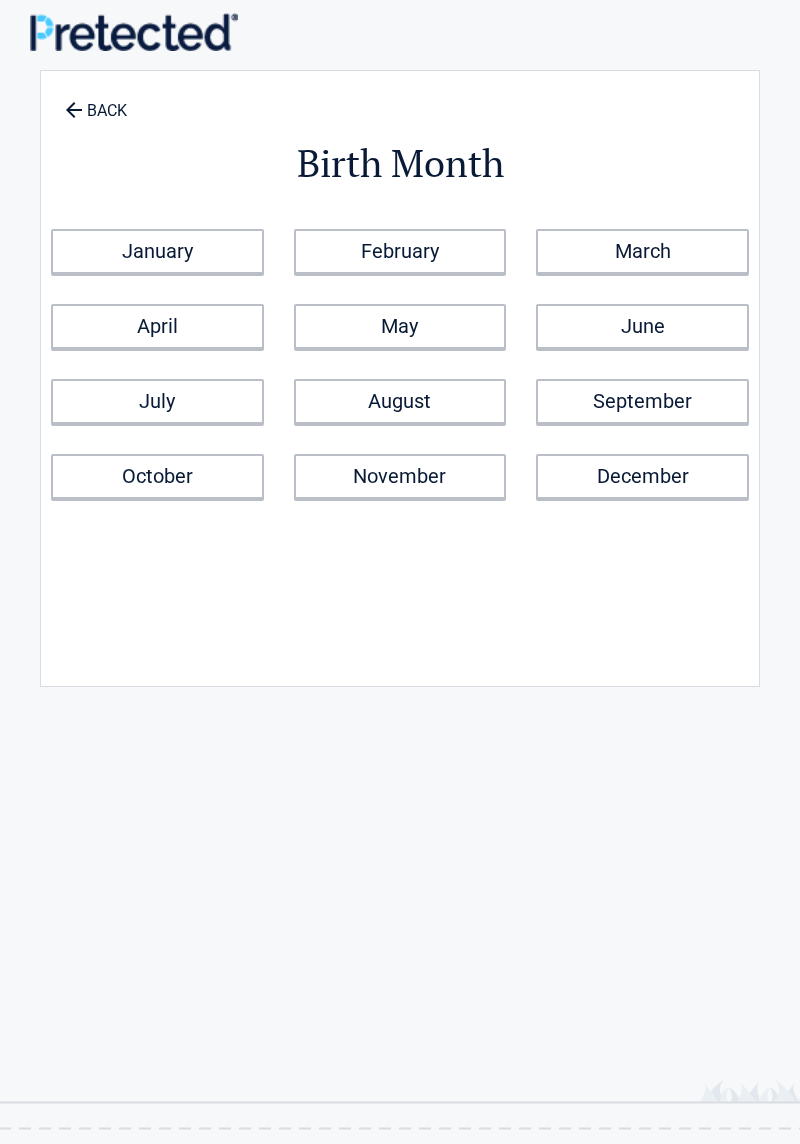 click on "November" at bounding box center (400, 476) 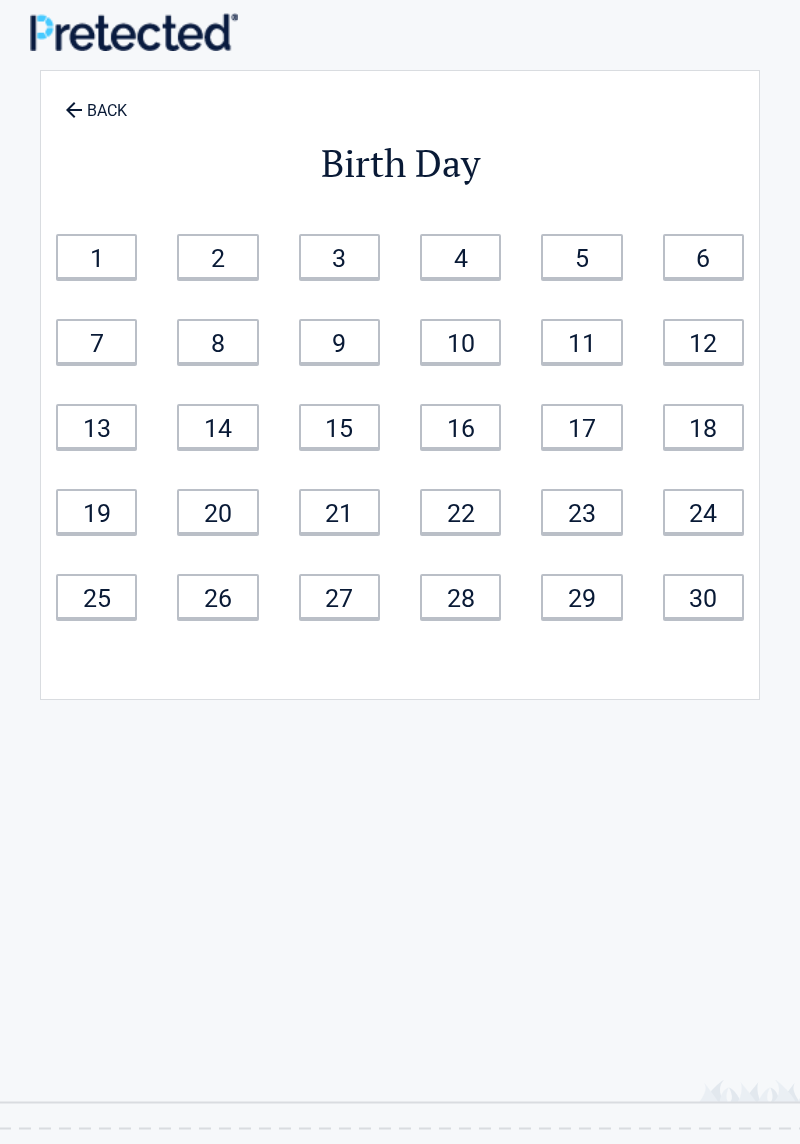 click on "22" at bounding box center (460, 511) 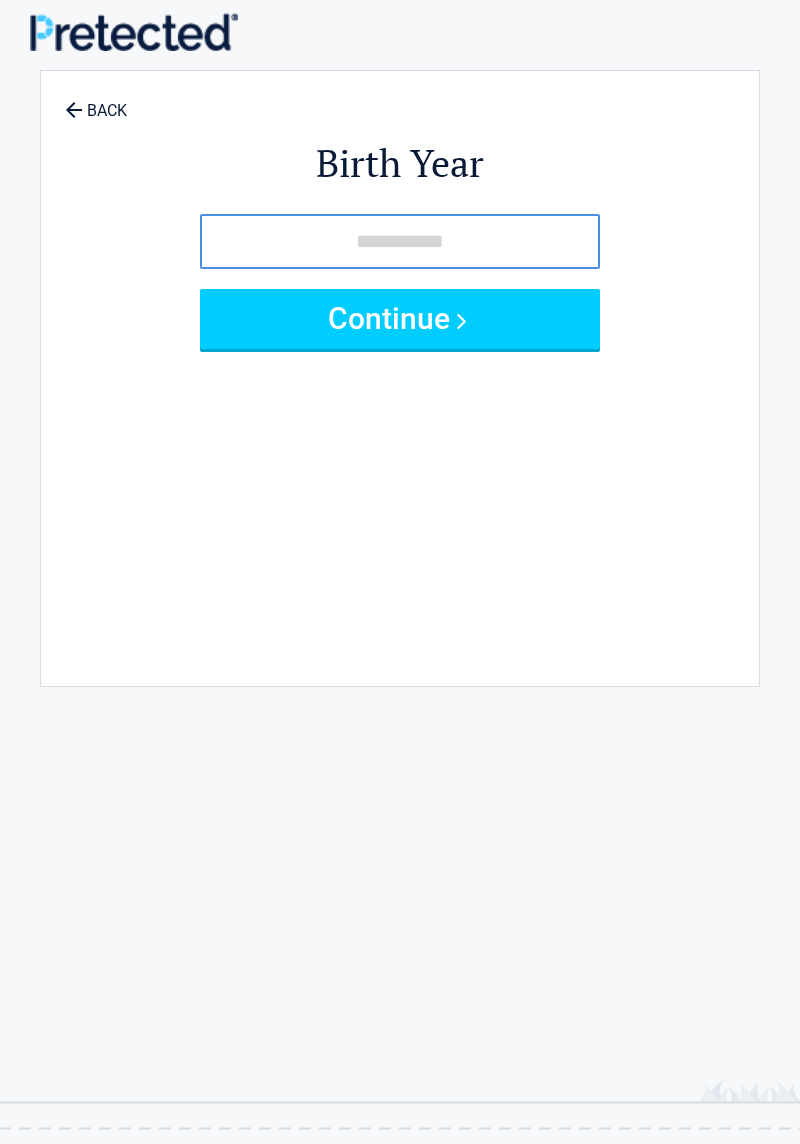 click at bounding box center (400, 241) 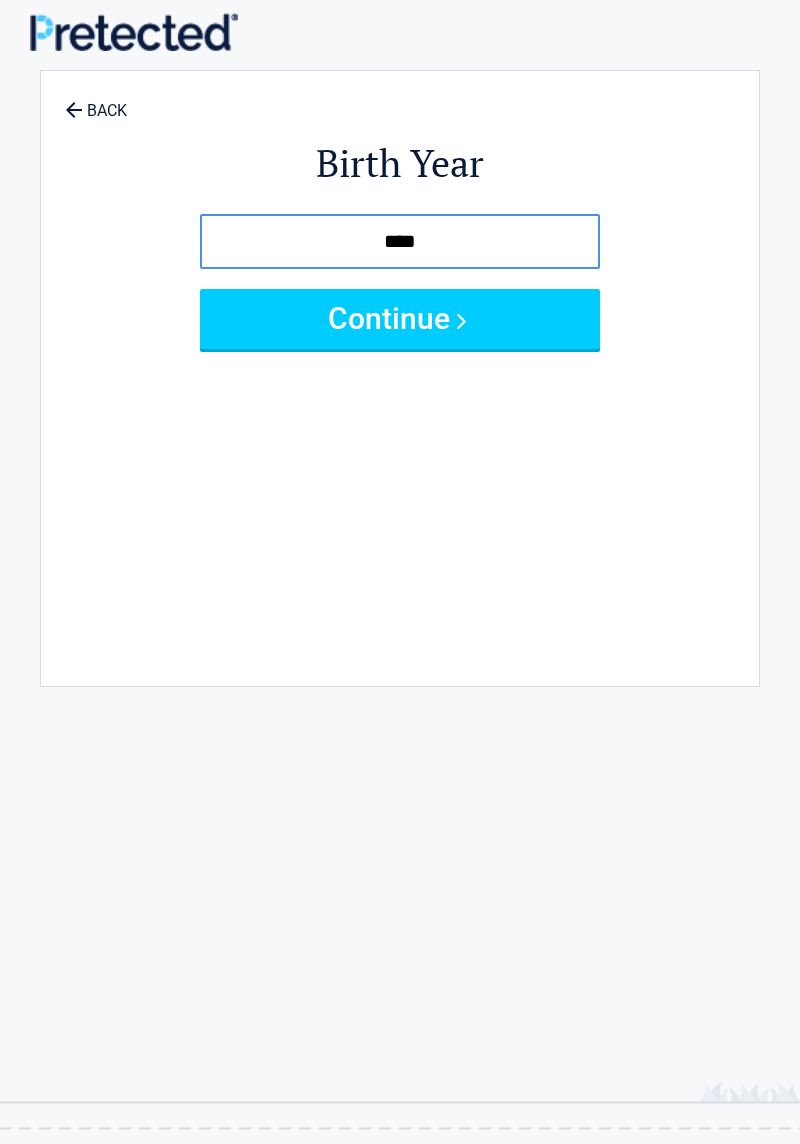 type on "****" 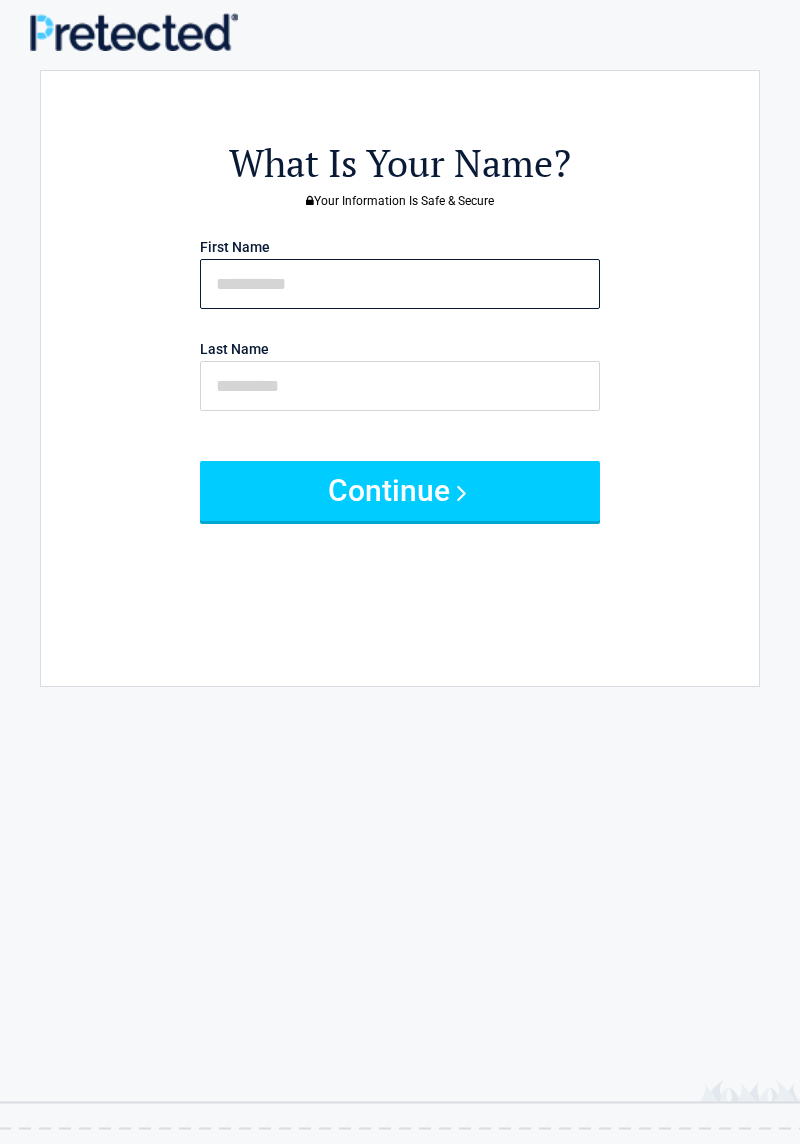click at bounding box center (400, 284) 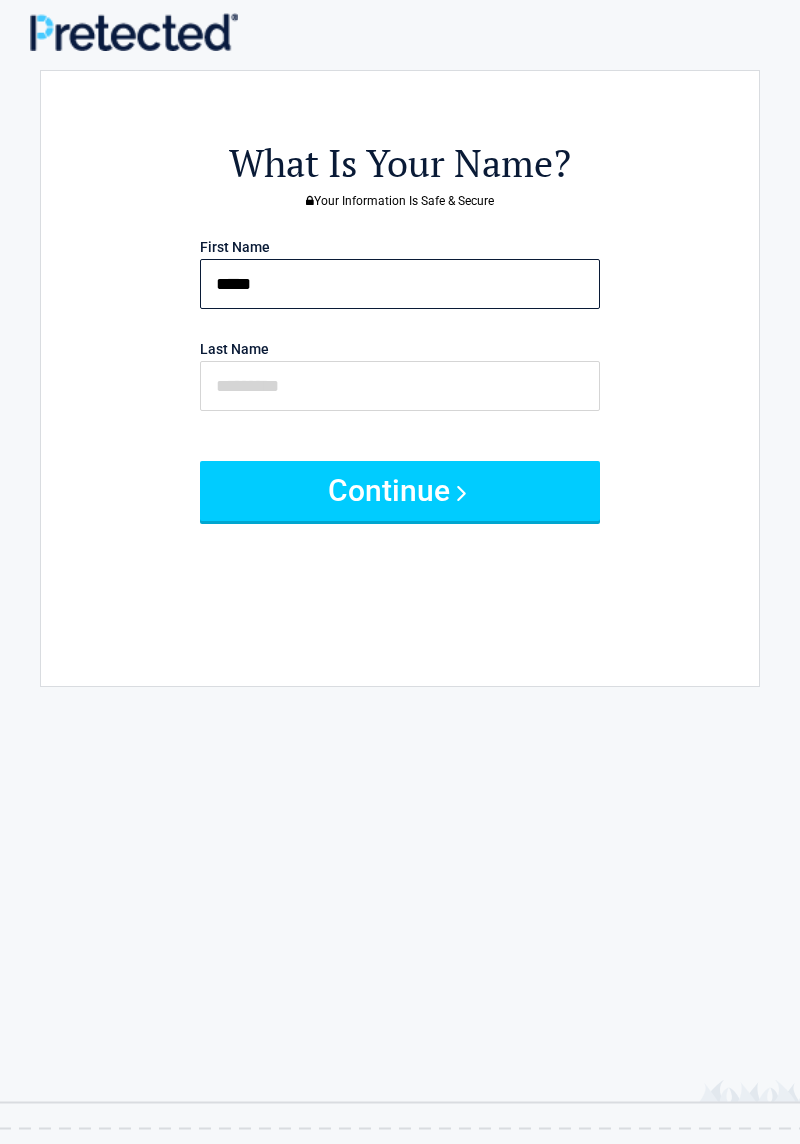 type on "*****" 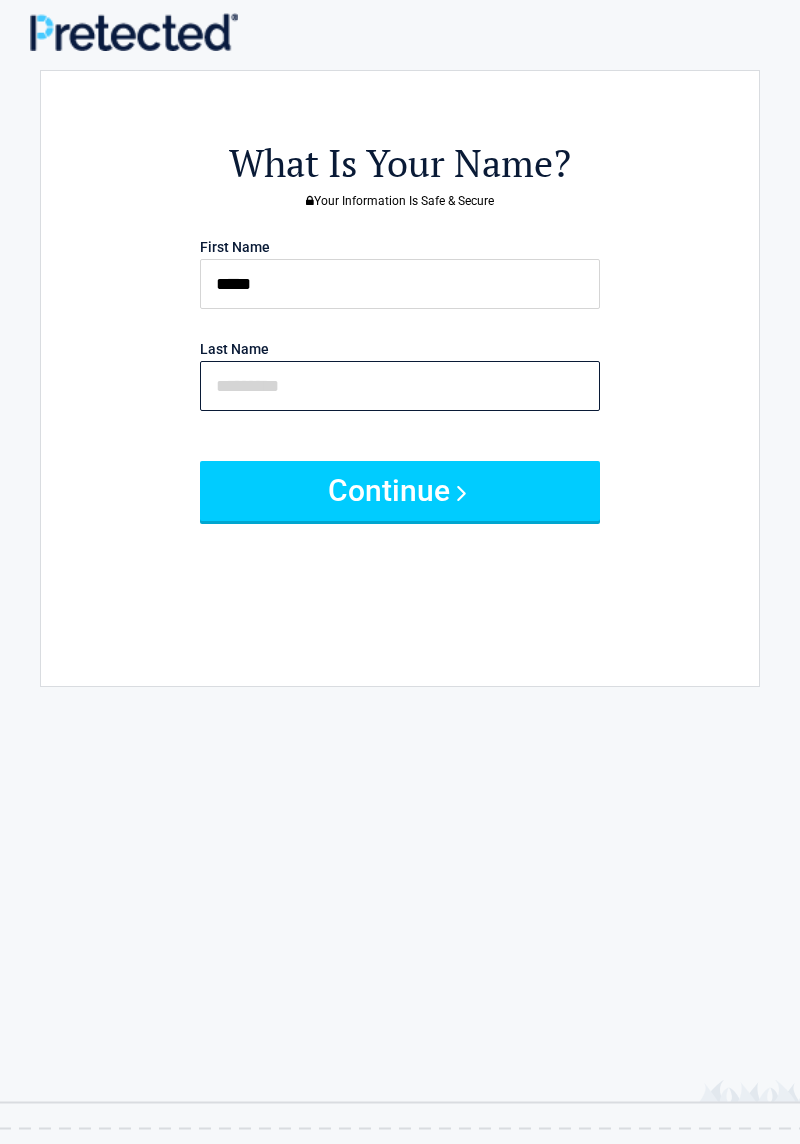 click at bounding box center [400, 386] 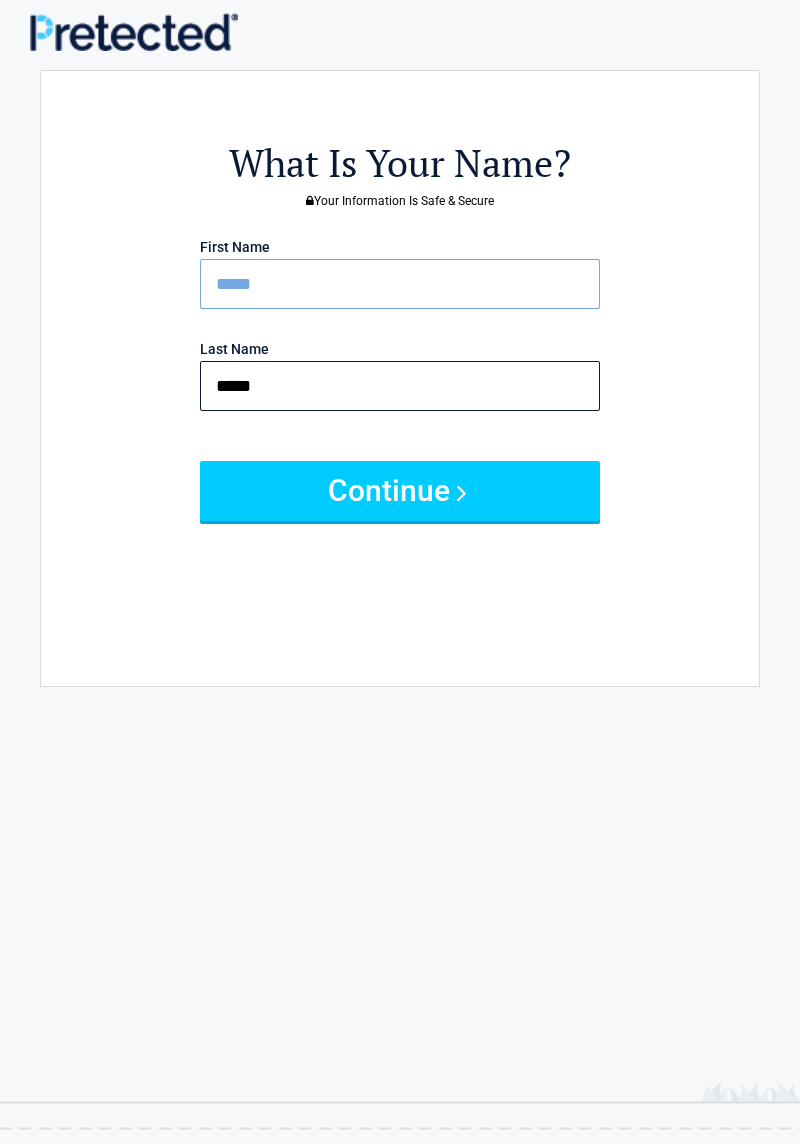 type on "*****" 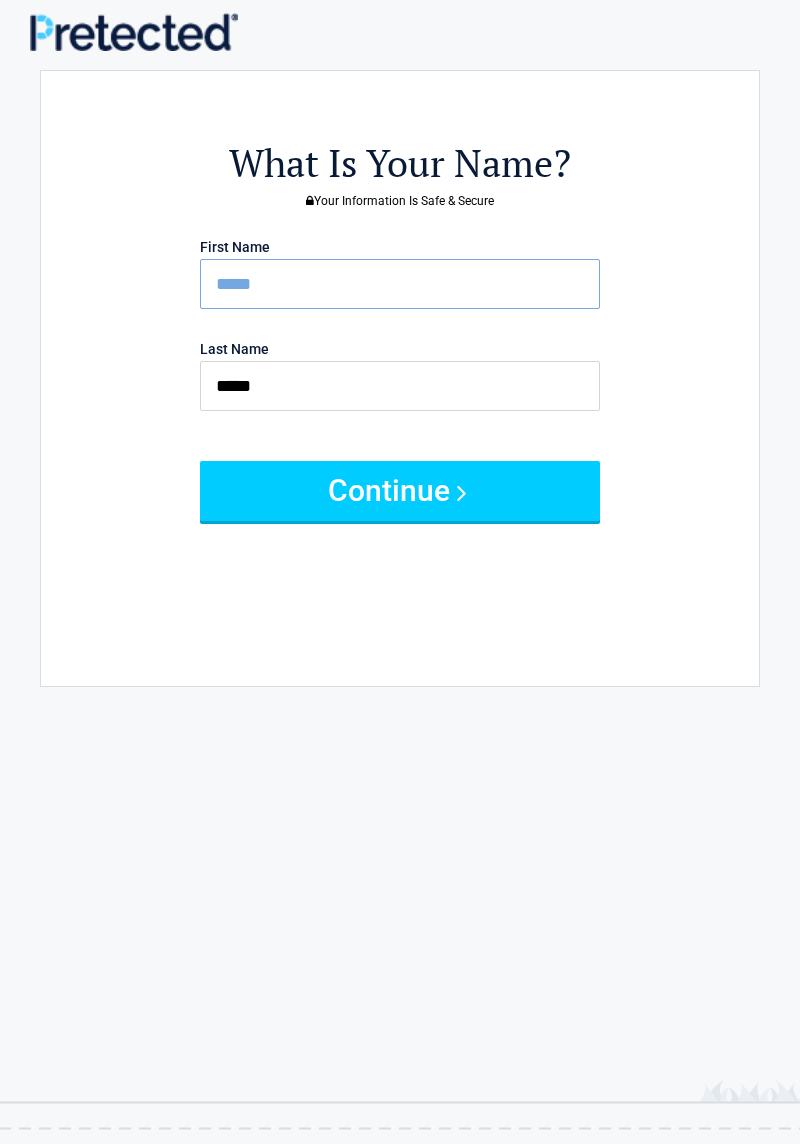 click on "Continue" at bounding box center [400, 491] 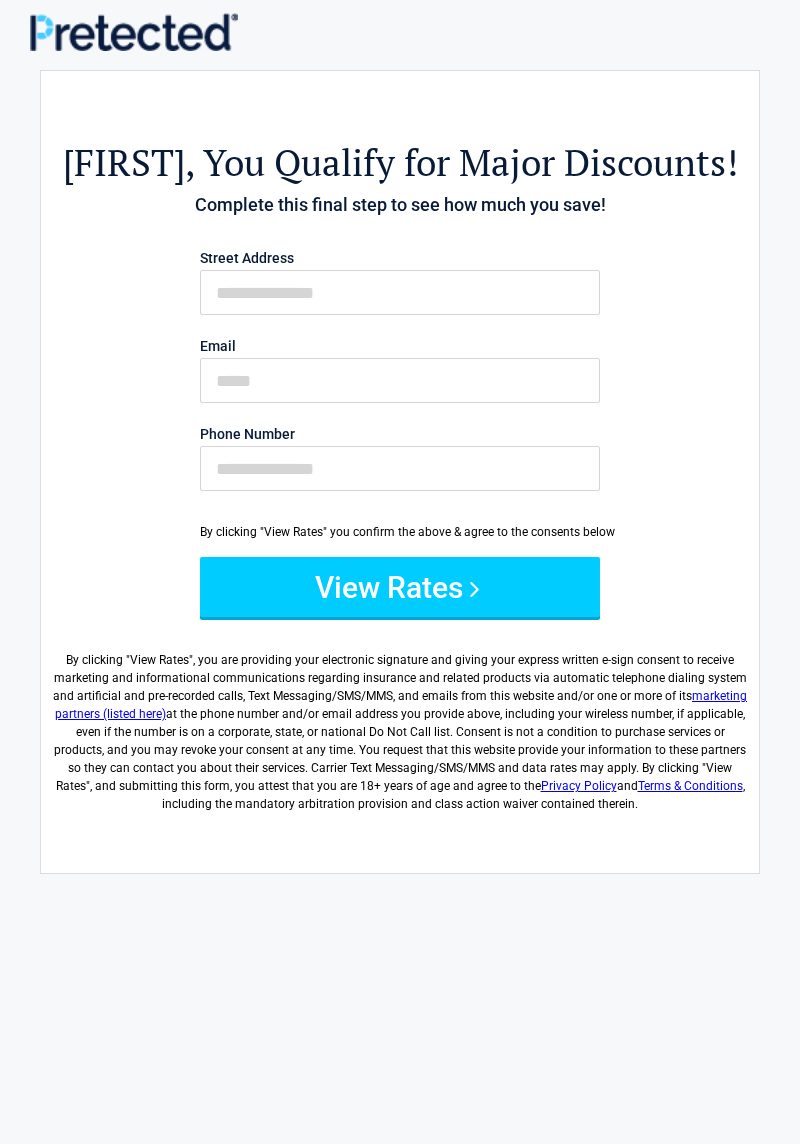 click on "Street Address" at bounding box center (400, 258) 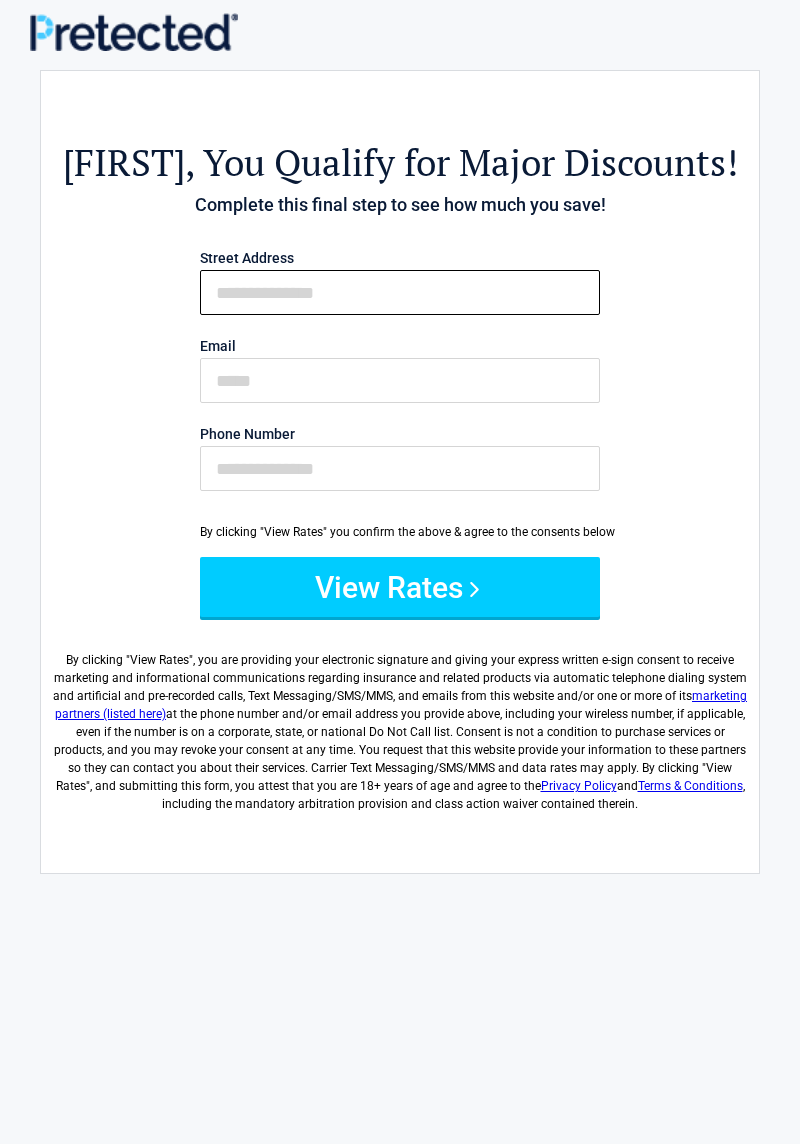 click on "First Name" at bounding box center (400, 292) 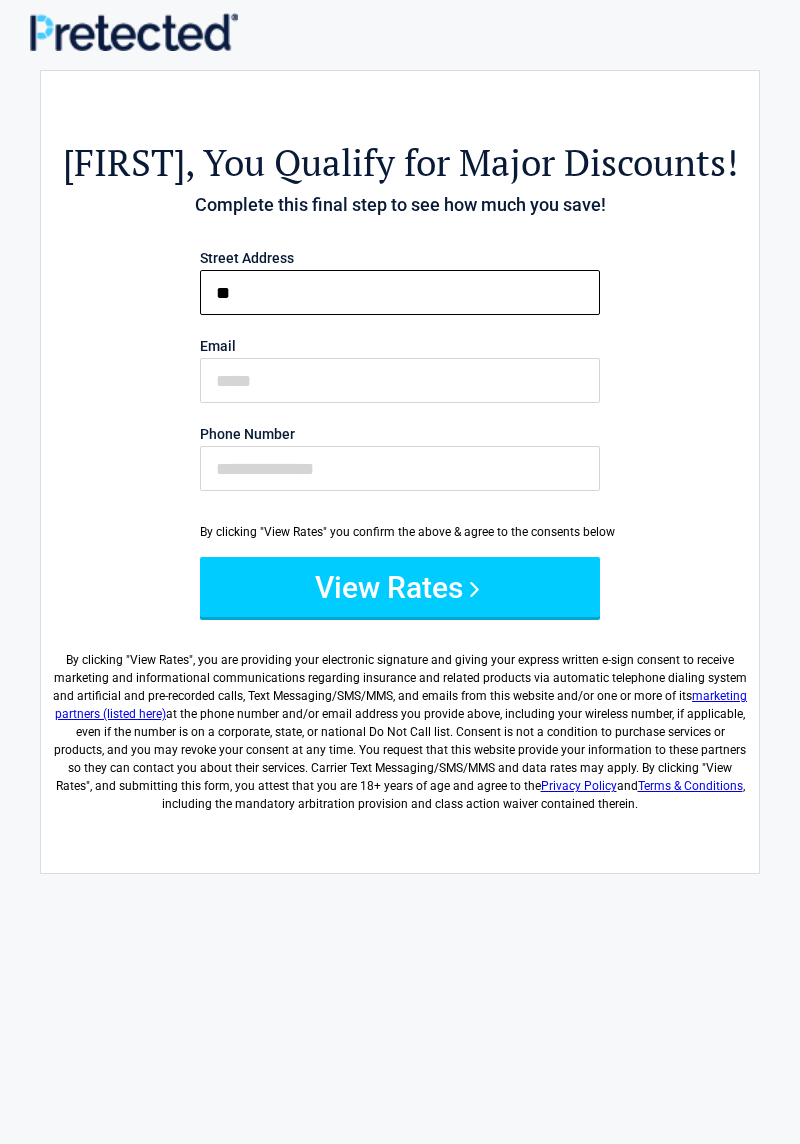 click on "**" at bounding box center (400, 292) 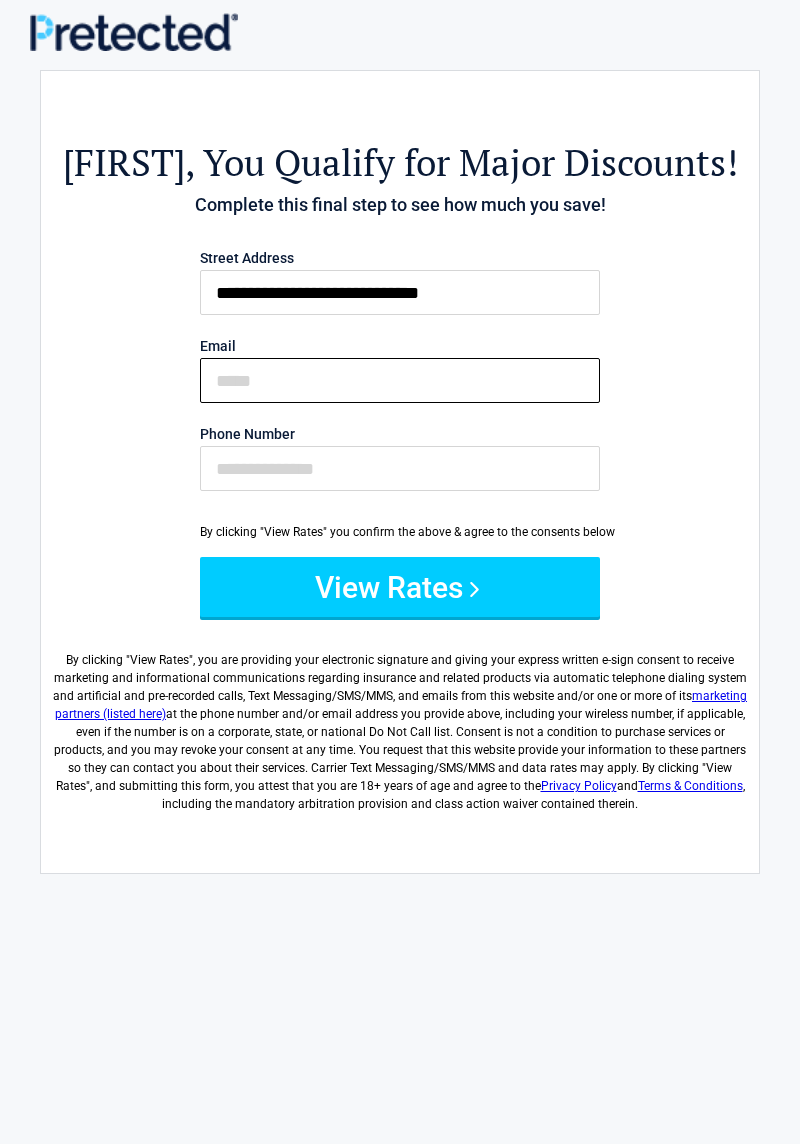 type on "**********" 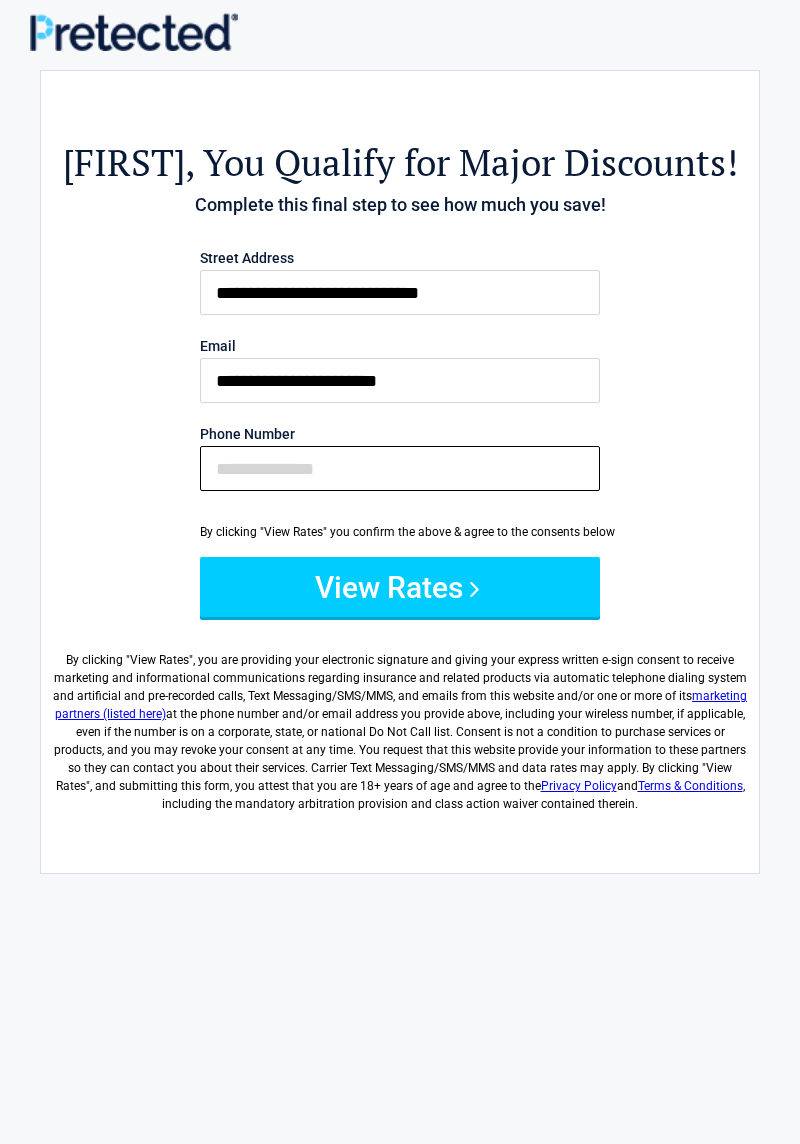 type on "**********" 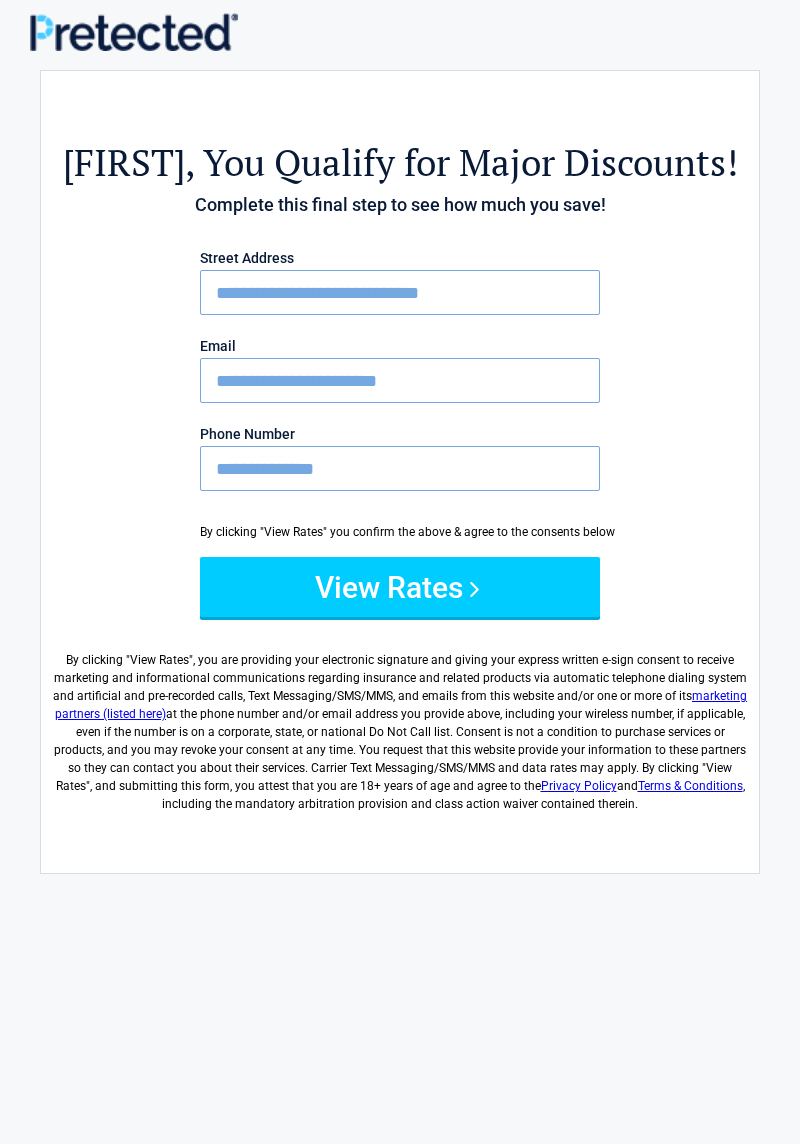 click on "View Rates" at bounding box center [400, 587] 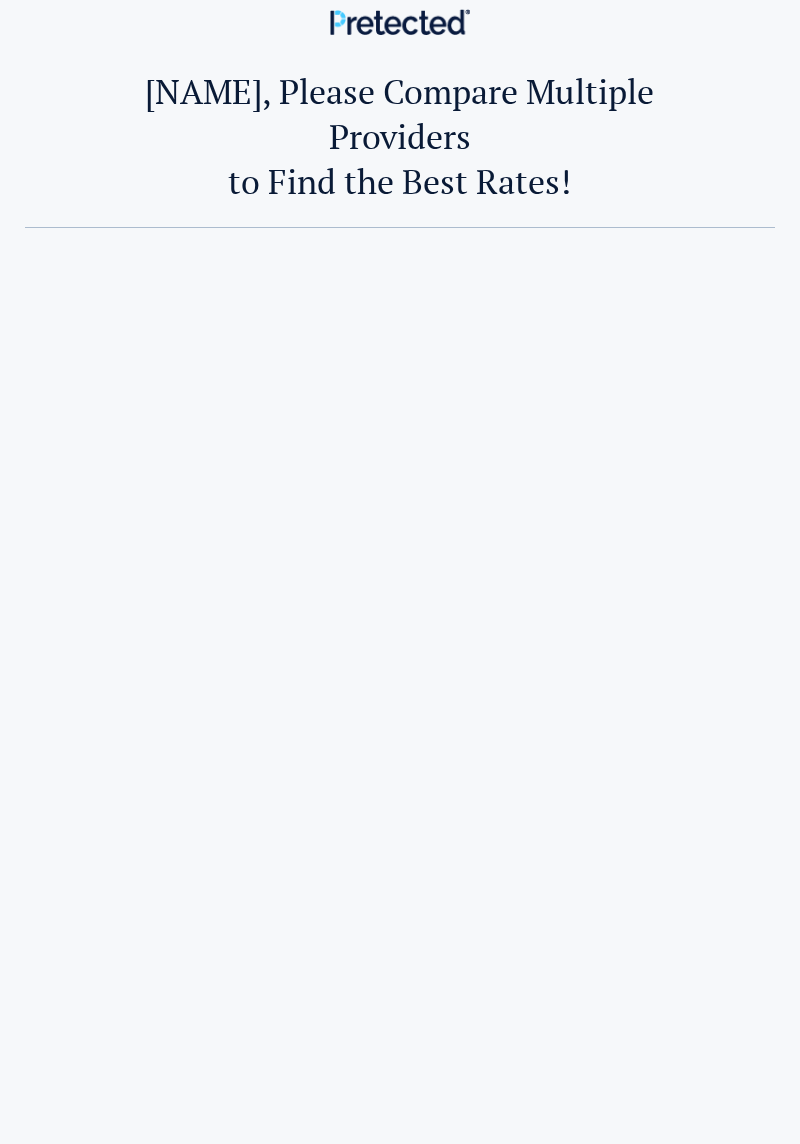 scroll, scrollTop: 0, scrollLeft: 0, axis: both 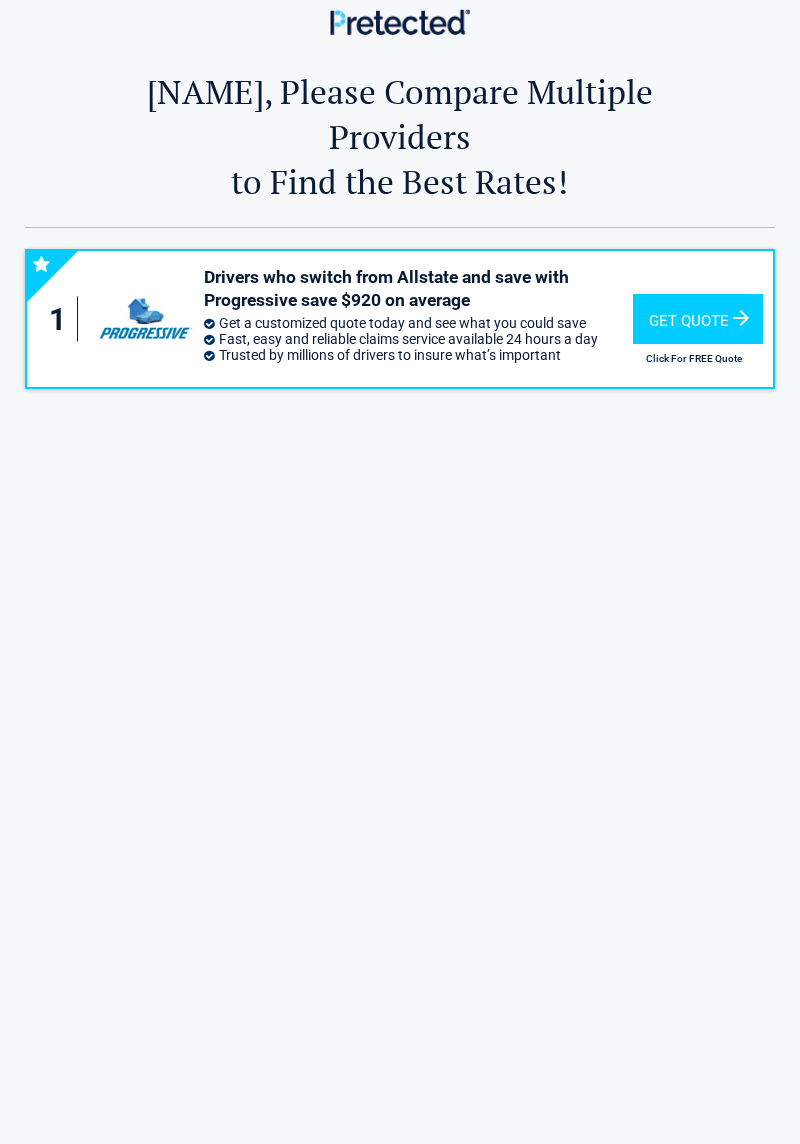 click on "Get Quote" at bounding box center (698, 319) 